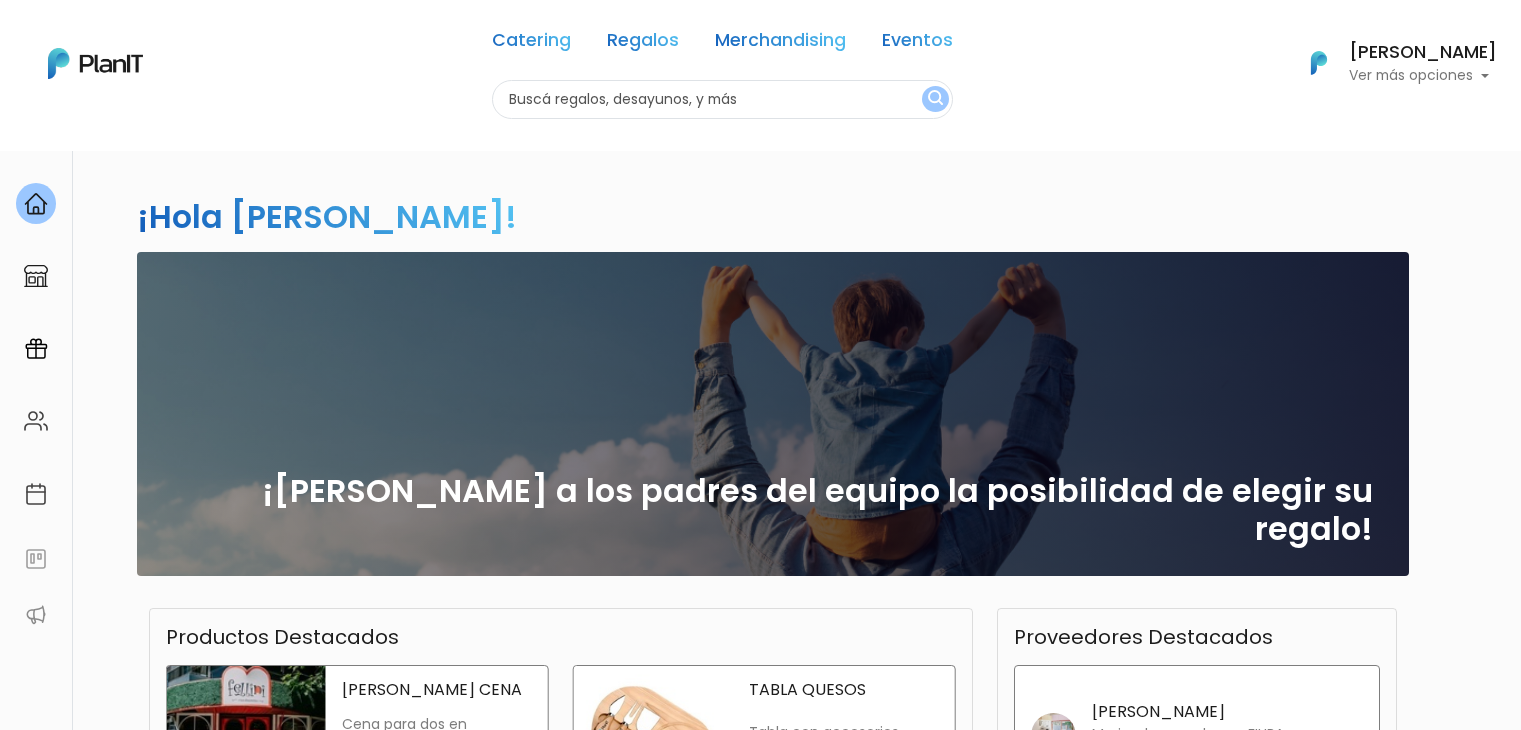scroll, scrollTop: 0, scrollLeft: 0, axis: both 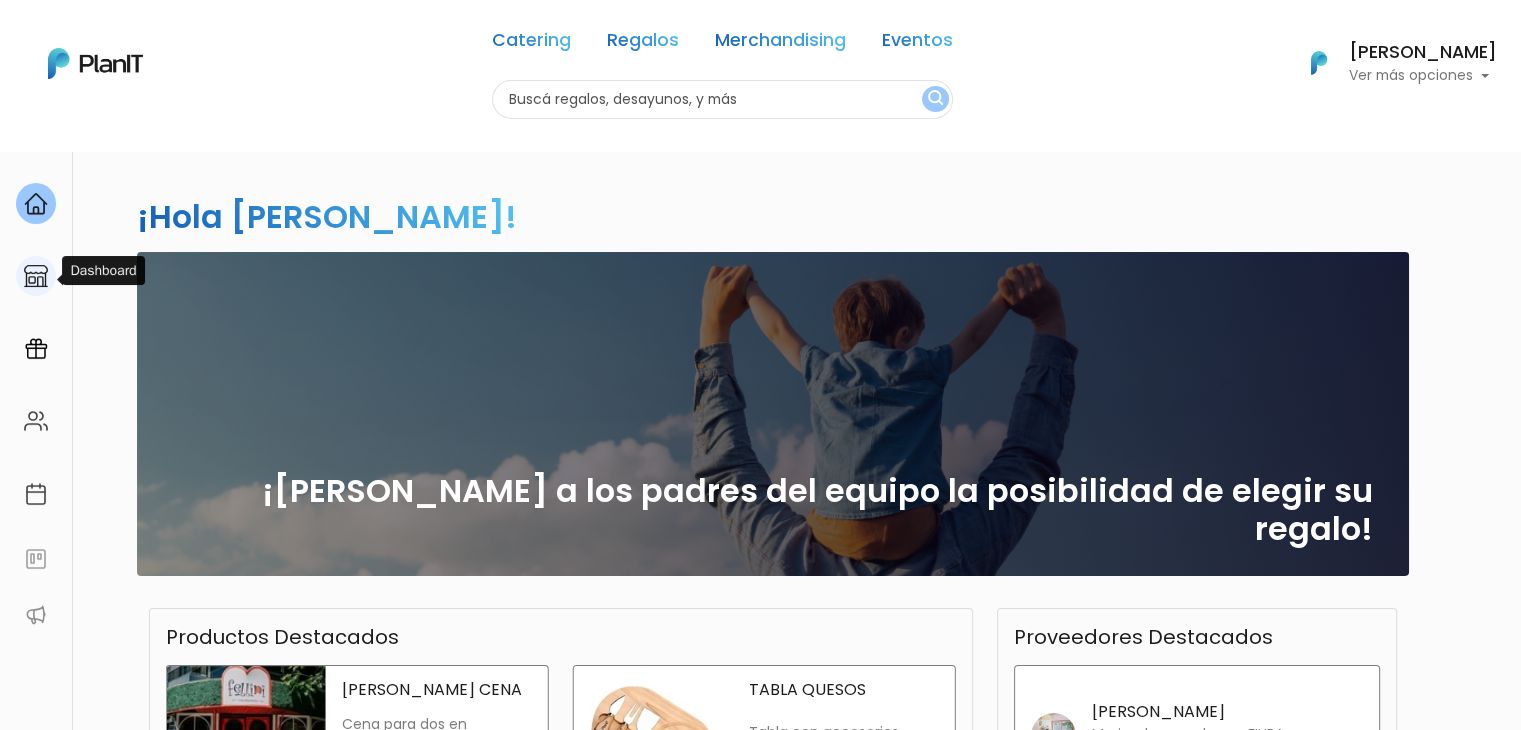 click at bounding box center [36, 276] 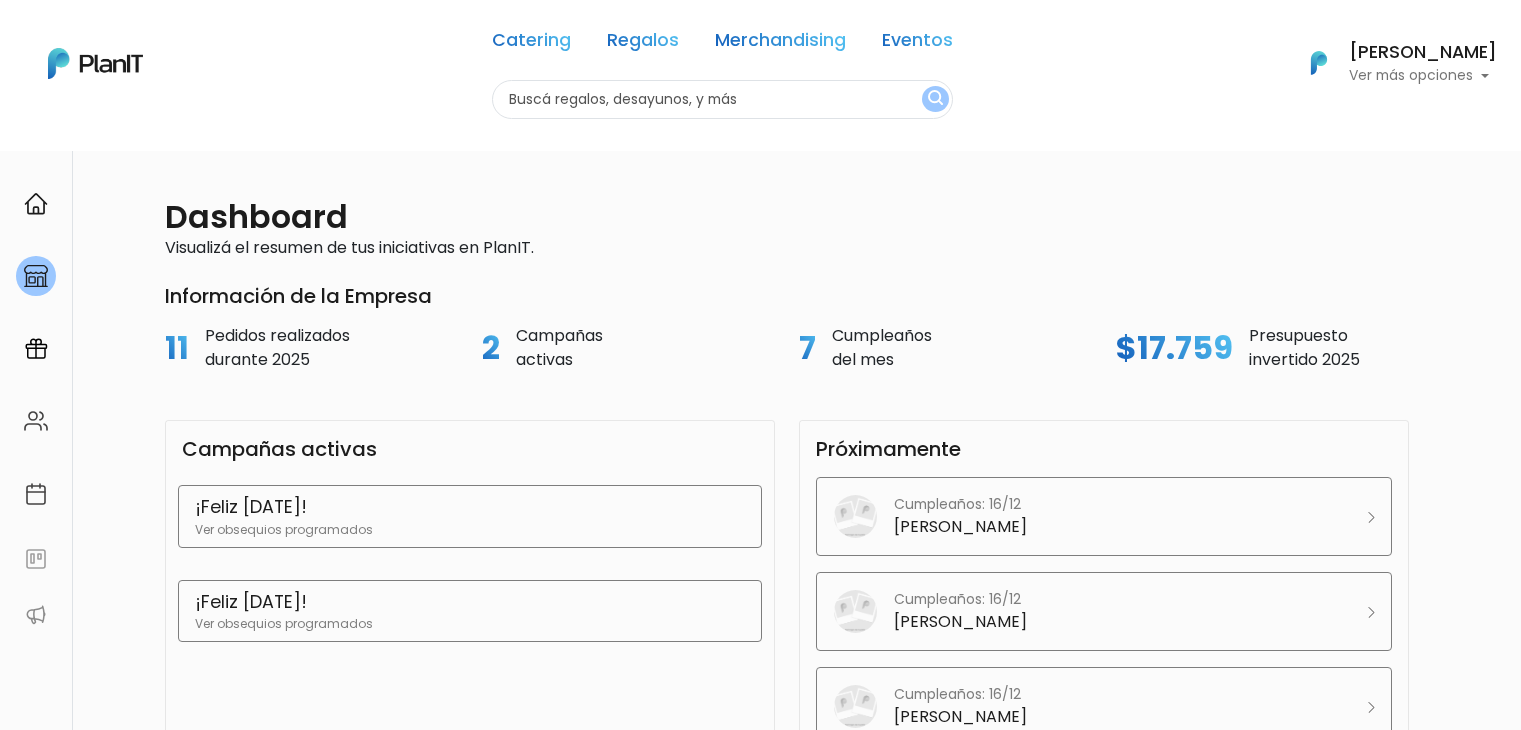 scroll, scrollTop: 0, scrollLeft: 0, axis: both 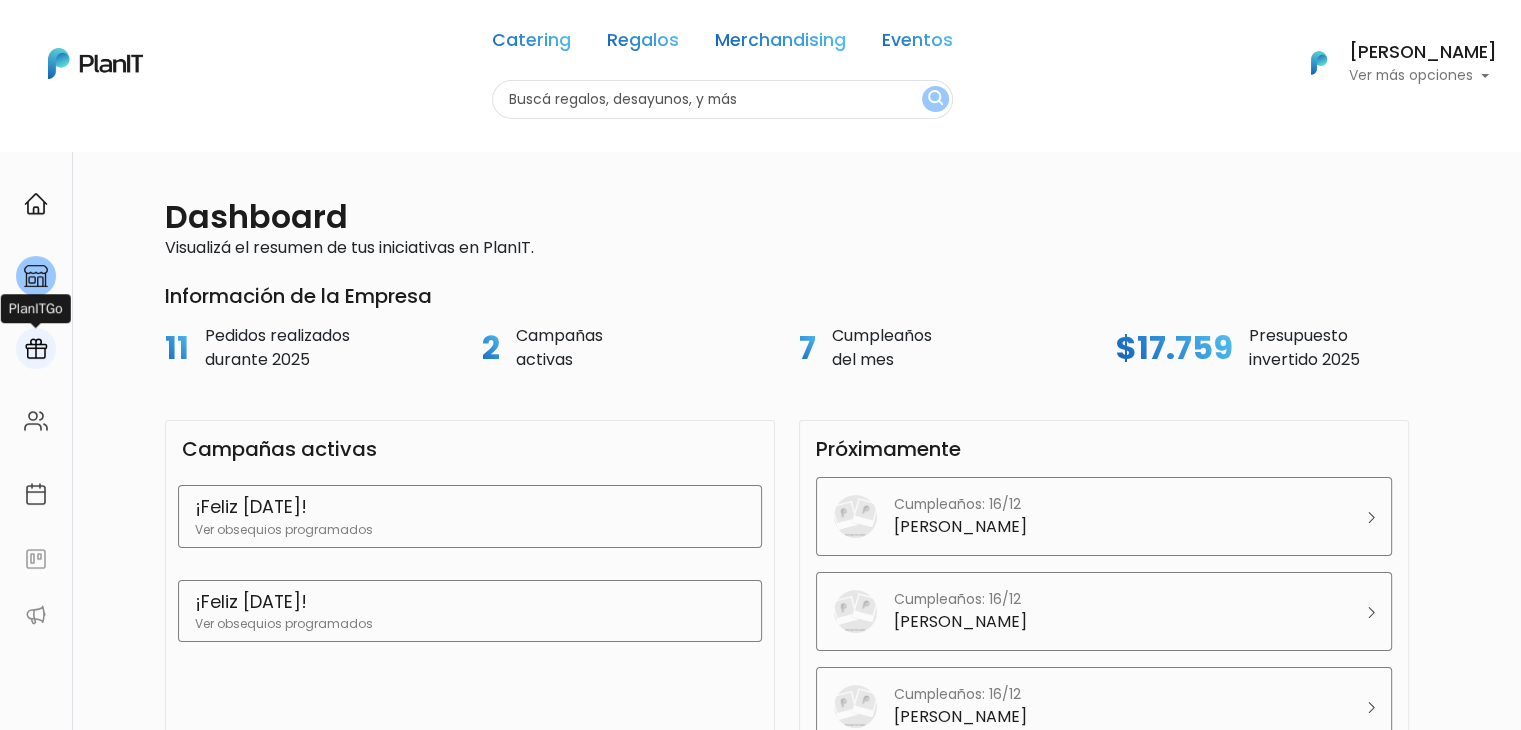 click at bounding box center [36, 348] 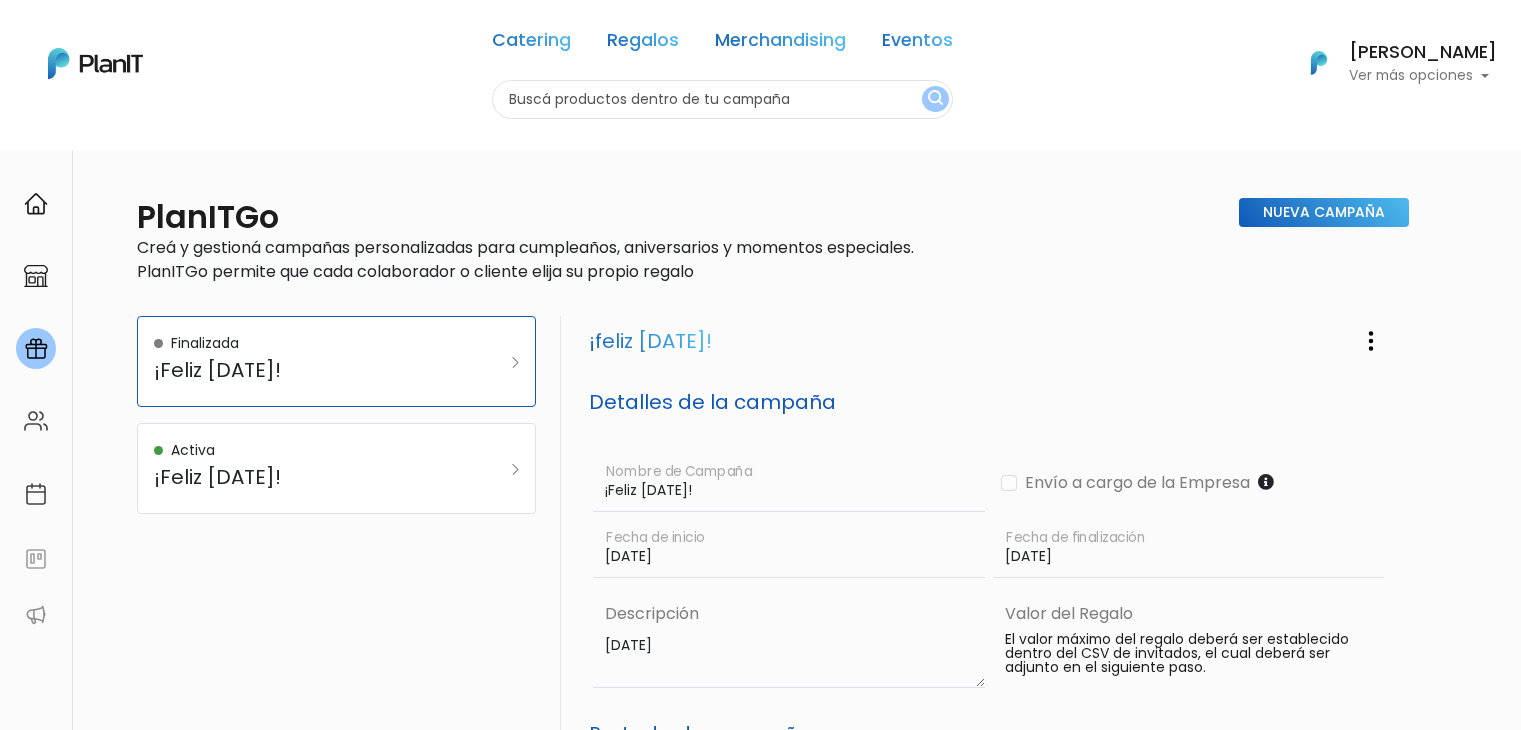 scroll, scrollTop: 0, scrollLeft: 0, axis: both 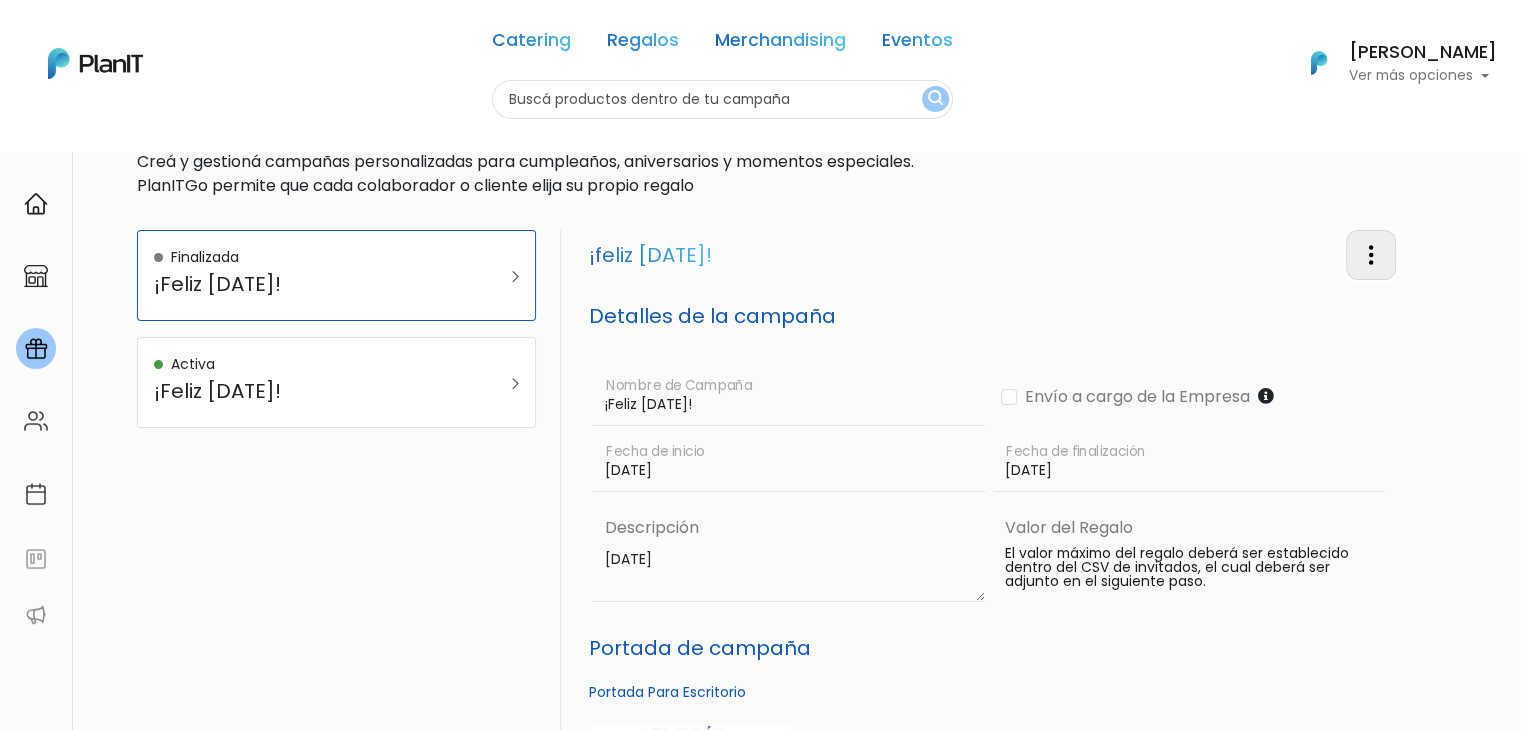 click at bounding box center (1371, 254) 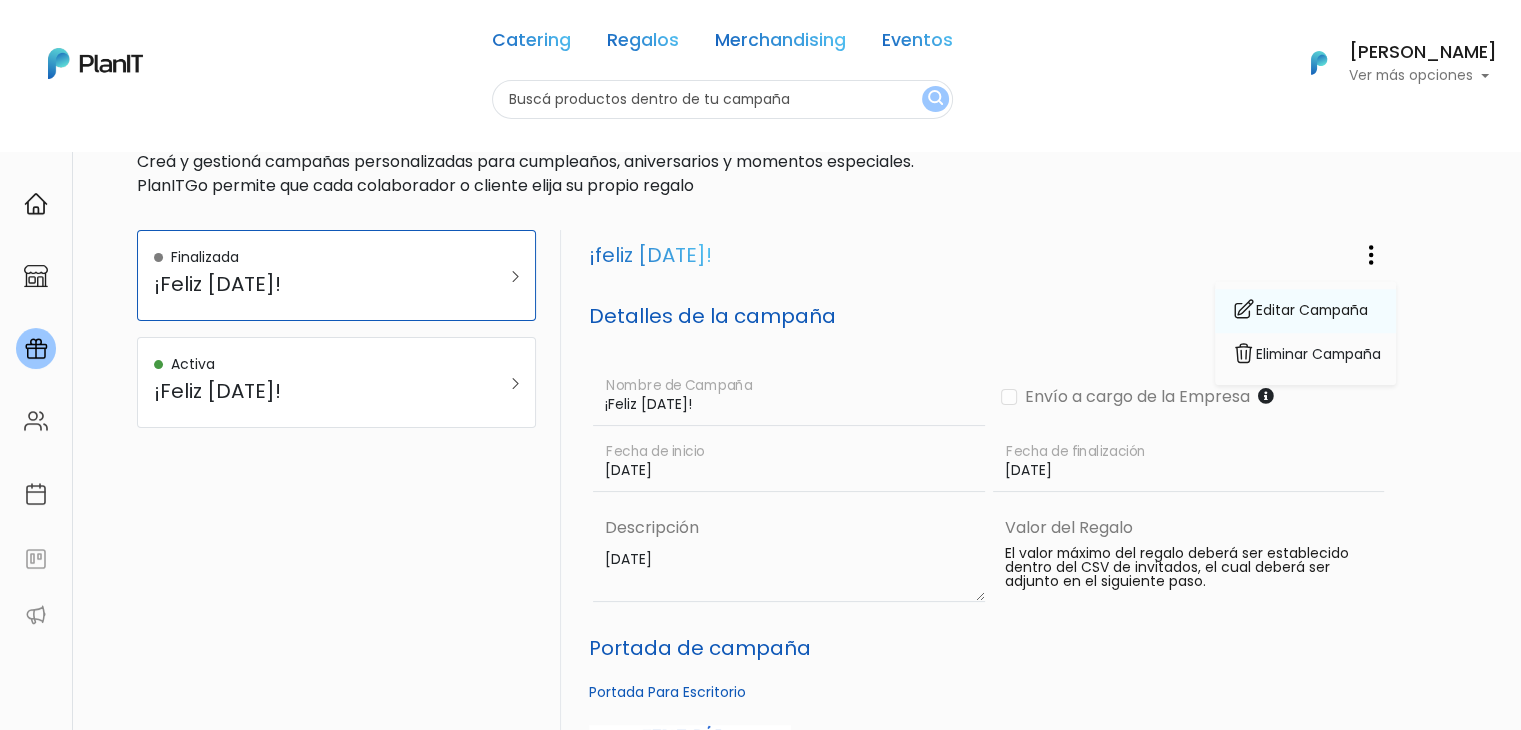 click on "Editar Campaña" at bounding box center [1305, 312] 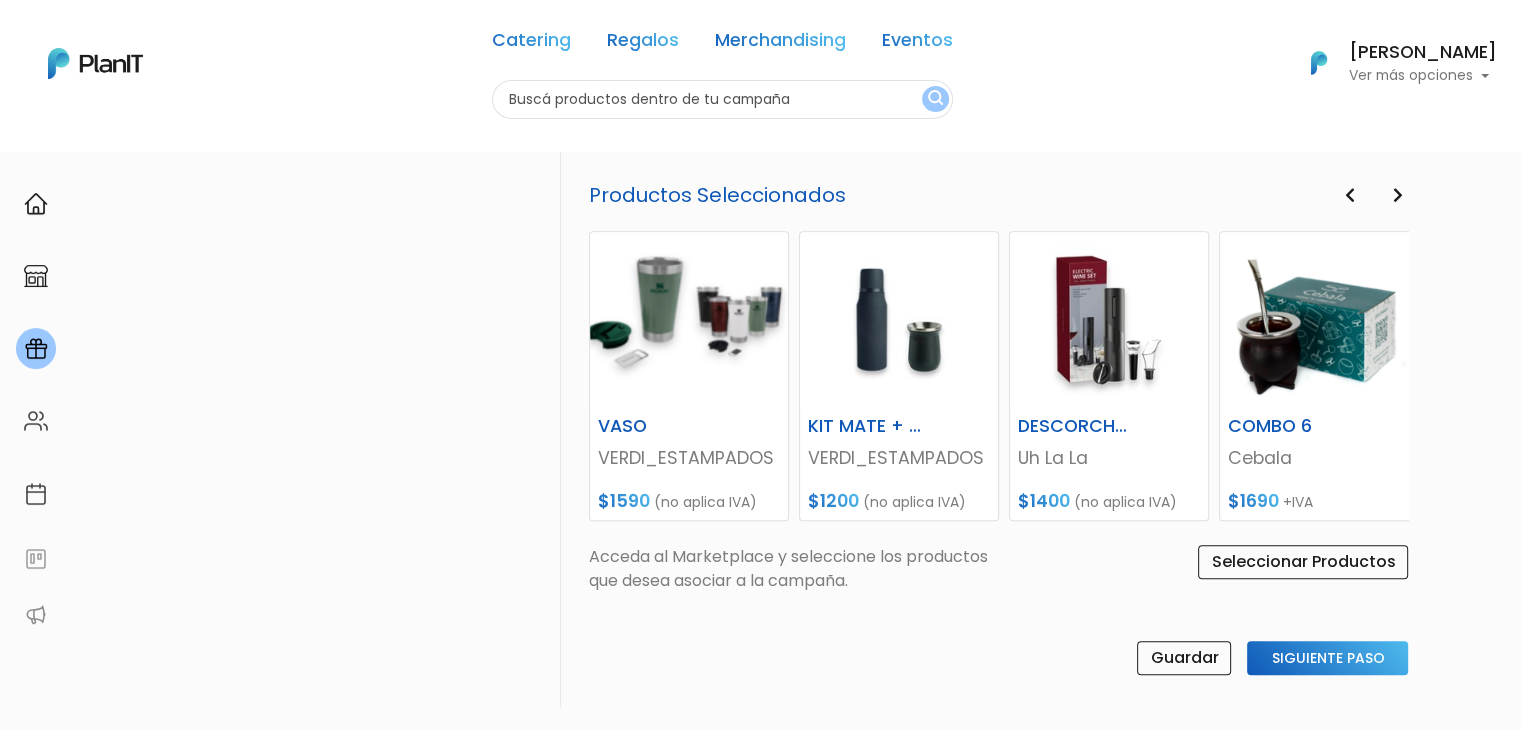 scroll, scrollTop: 856, scrollLeft: 0, axis: vertical 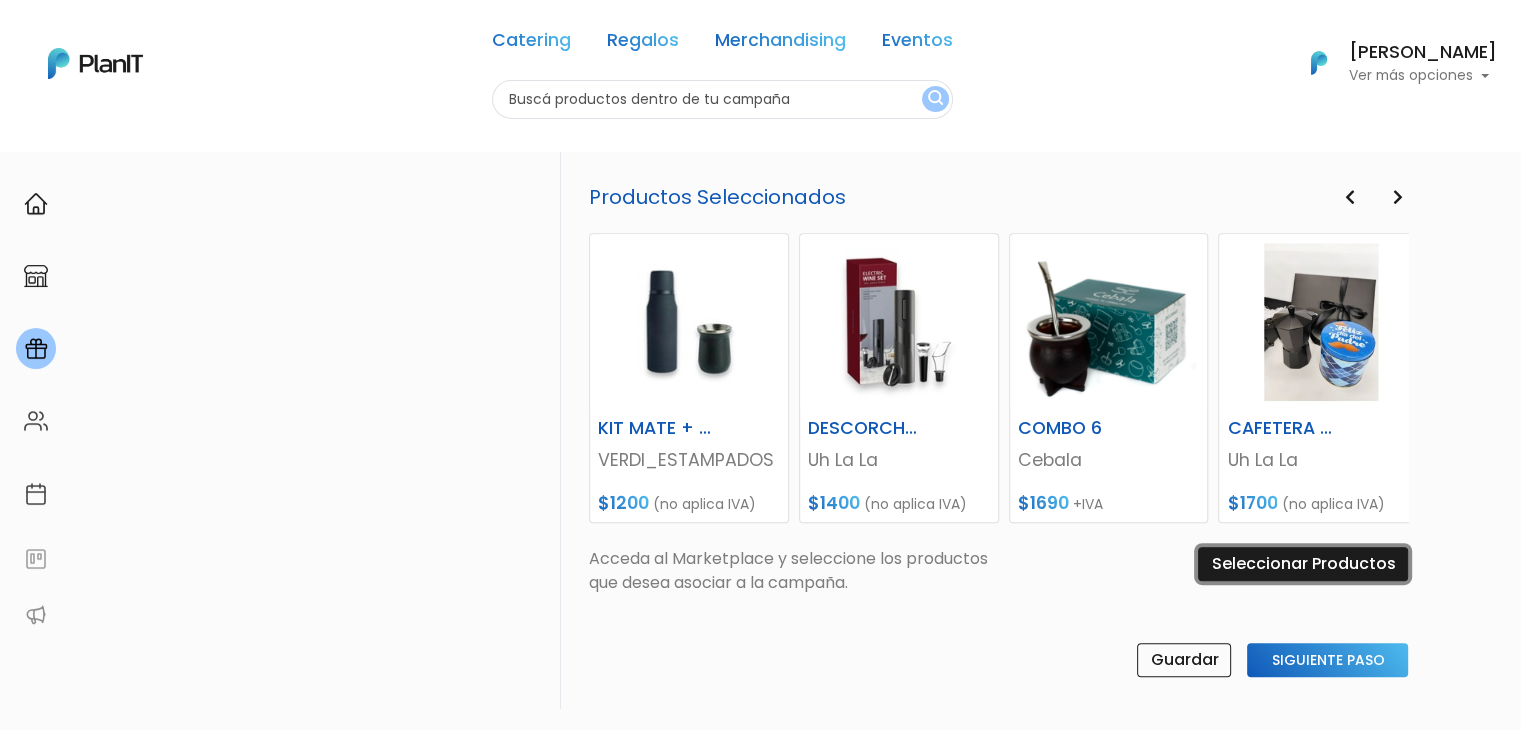 click on "Seleccionar Productos" at bounding box center (1303, 564) 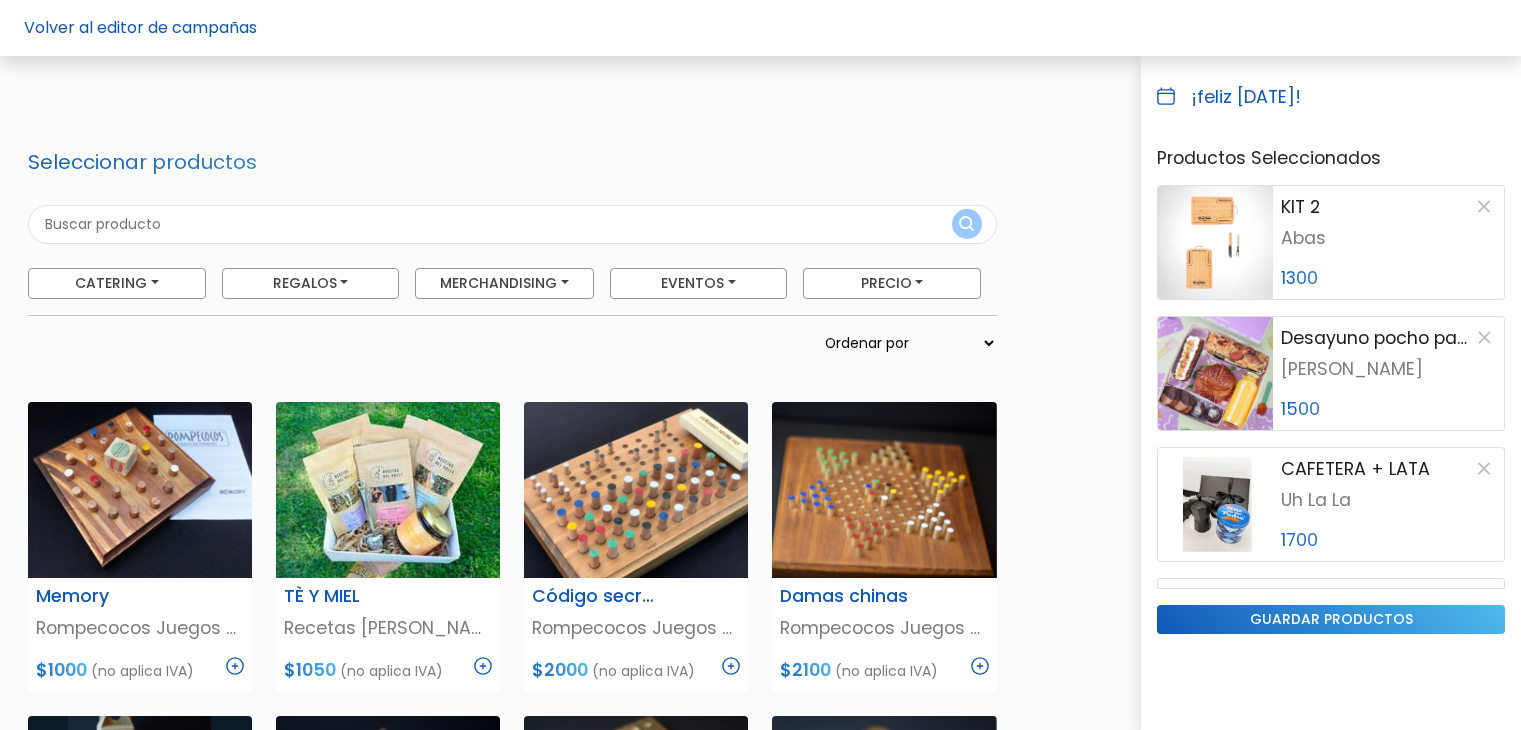scroll, scrollTop: 0, scrollLeft: 0, axis: both 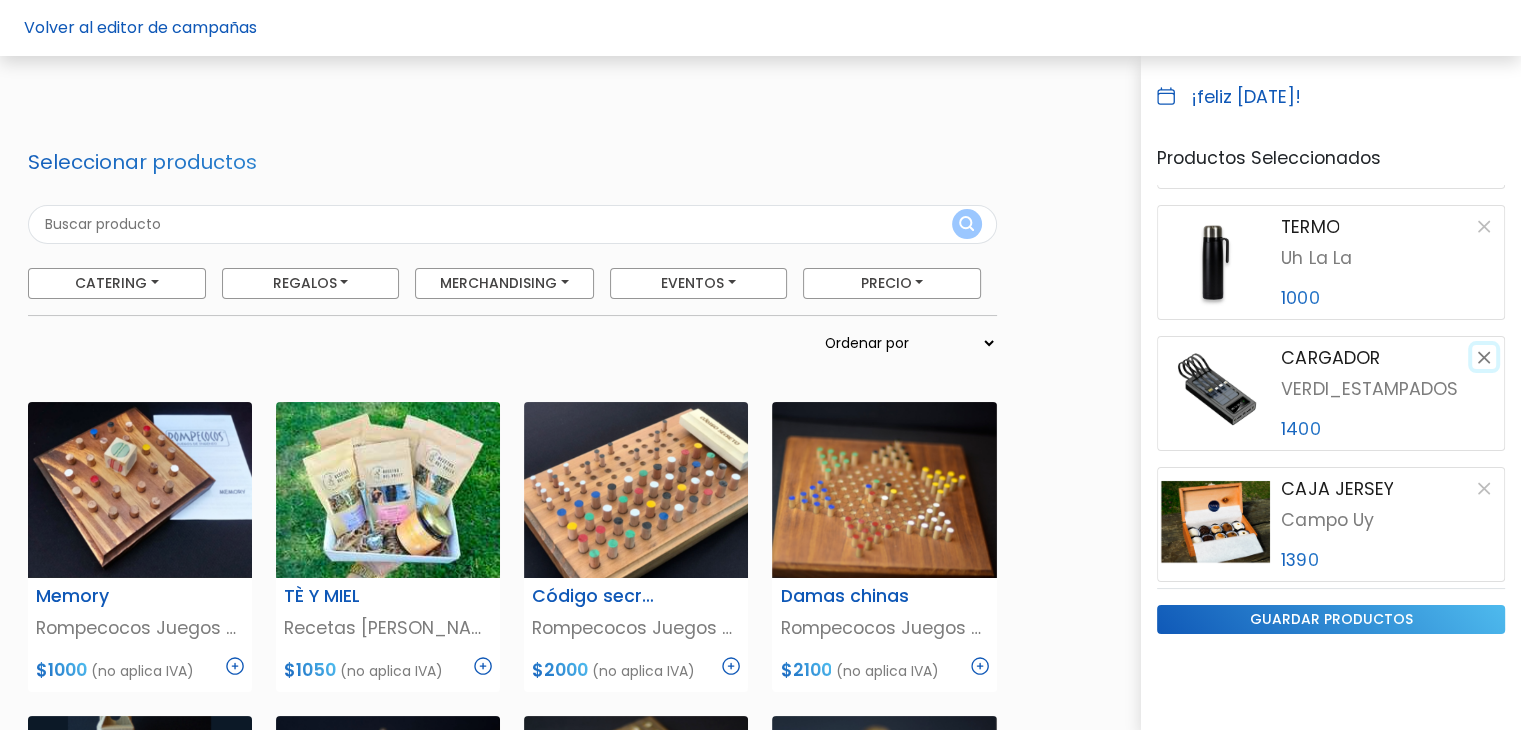 click at bounding box center [1484, 357] 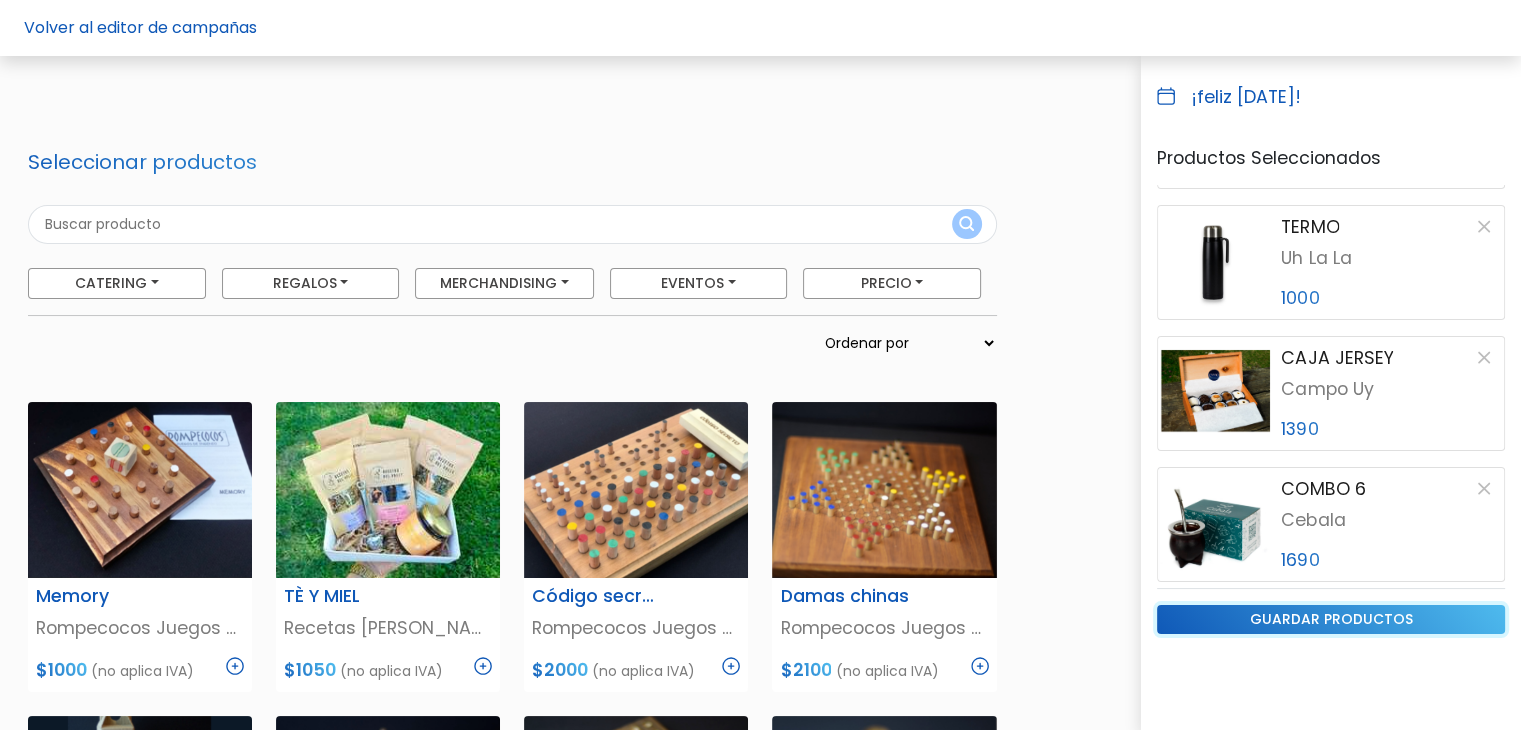 click on "guardar productos" at bounding box center [1331, 619] 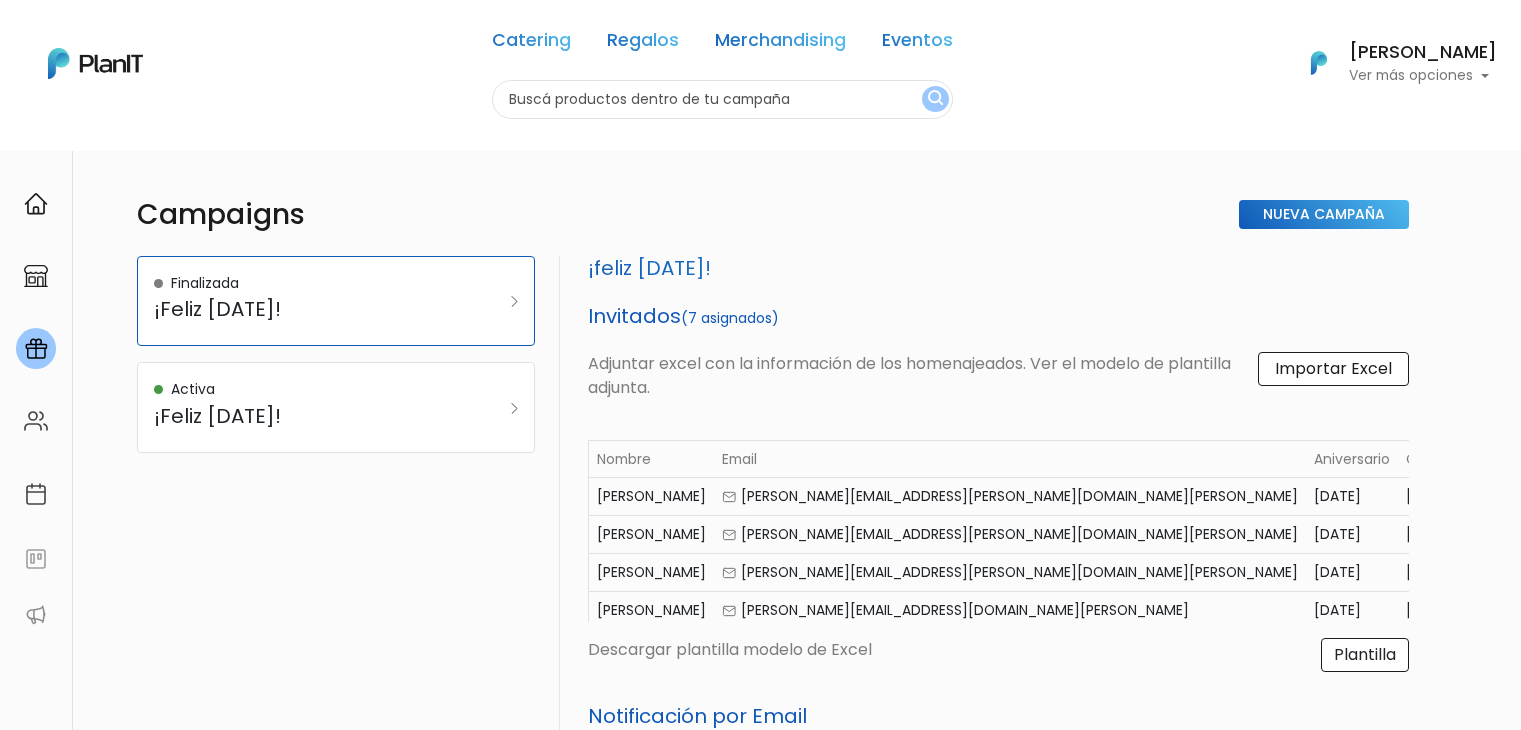 select on "custom" 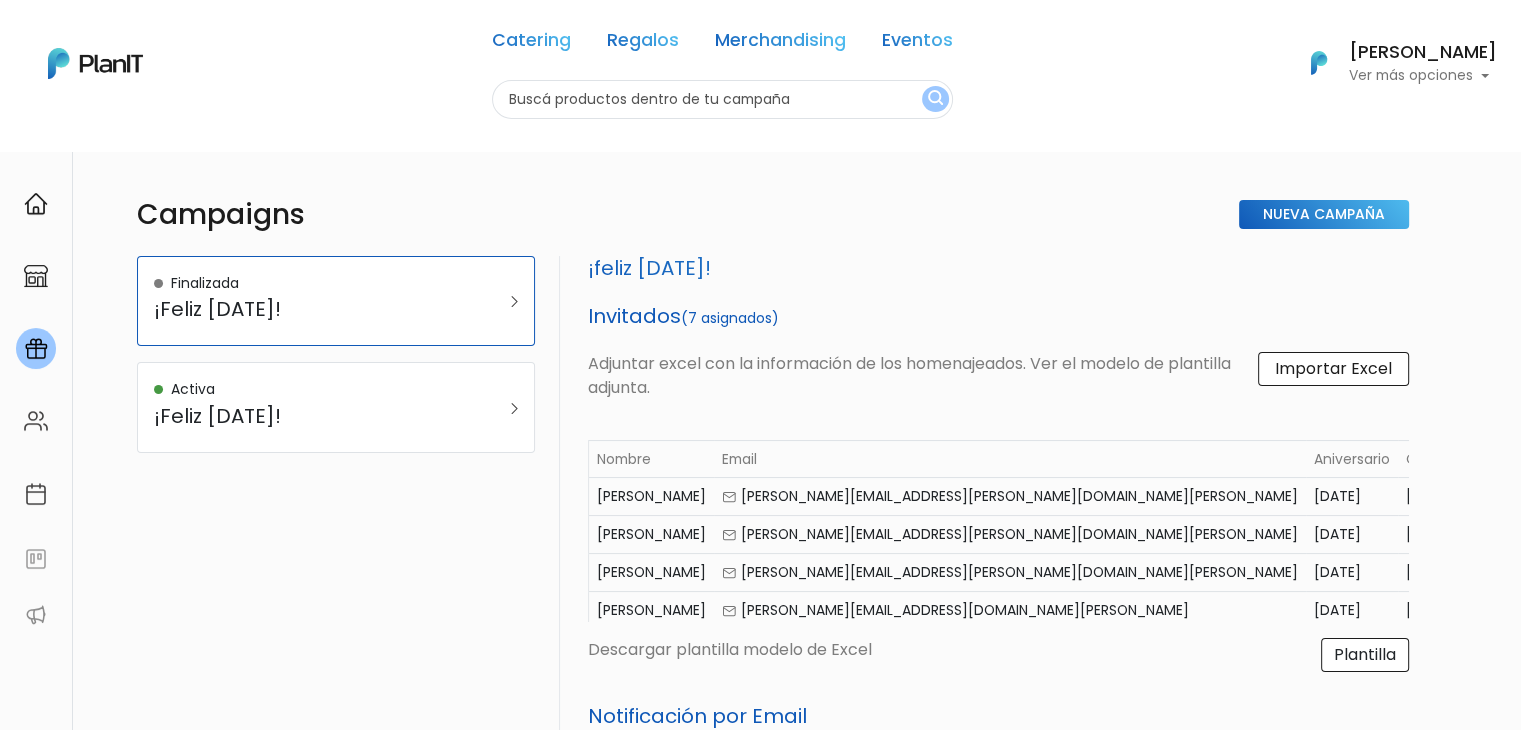 scroll, scrollTop: 0, scrollLeft: 0, axis: both 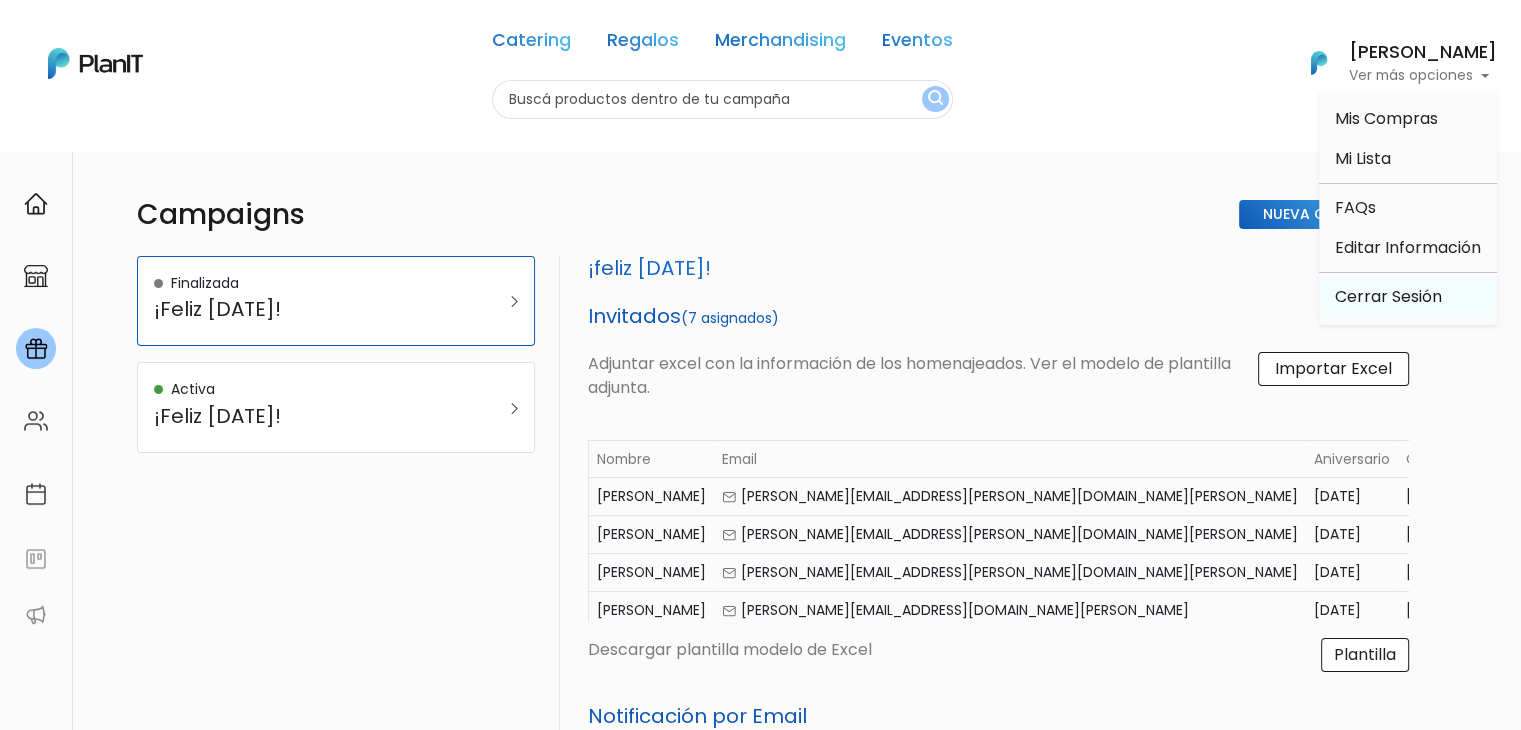 click on "Cerrar Sesión" at bounding box center (1408, 297) 